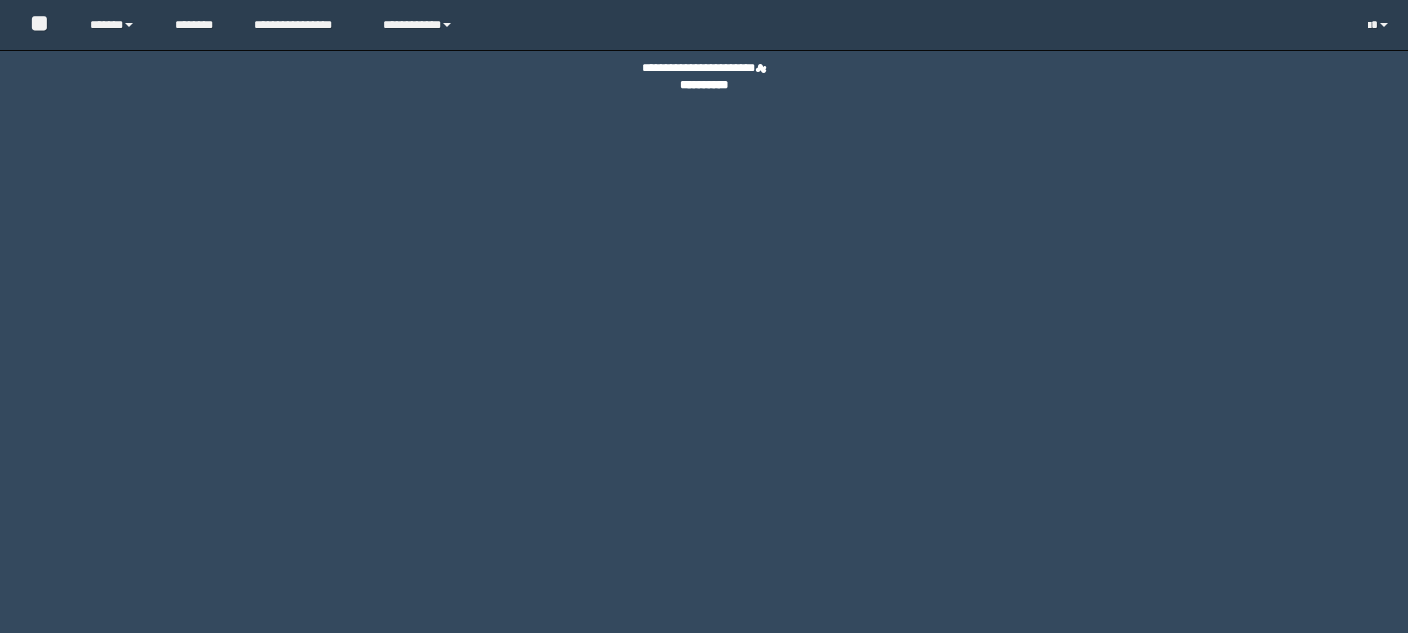 scroll, scrollTop: 0, scrollLeft: 0, axis: both 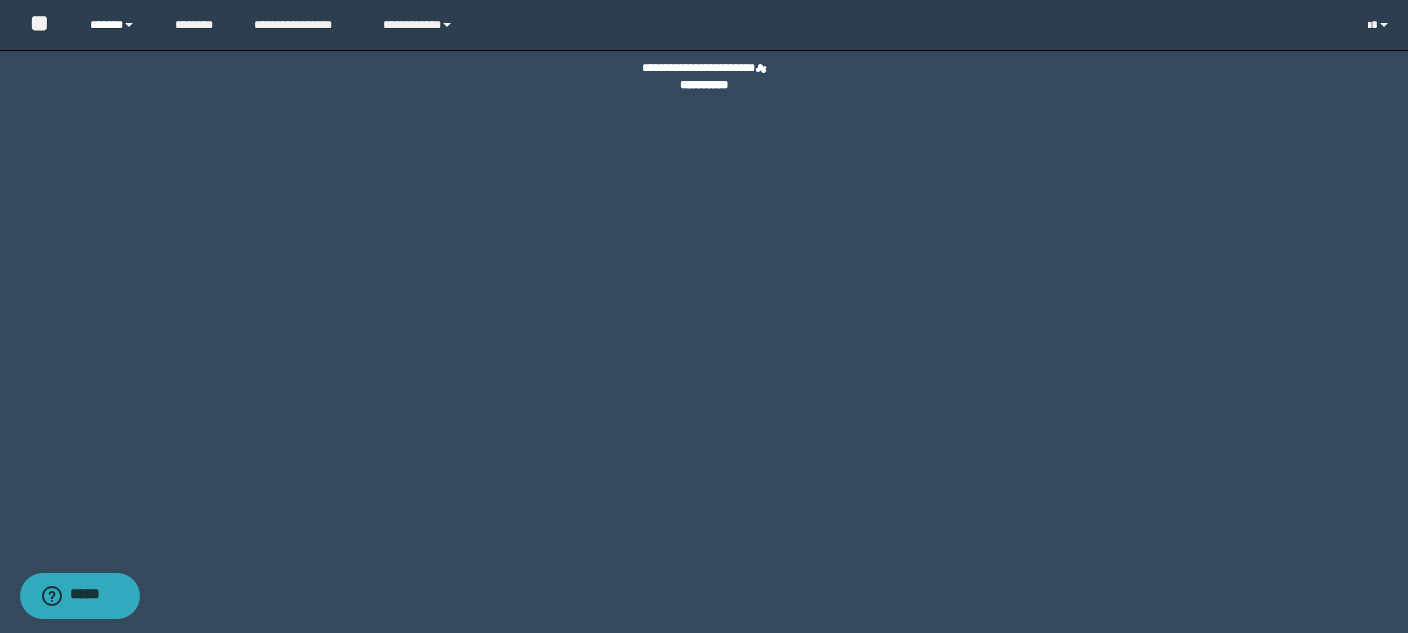 click on "******" at bounding box center [117, 25] 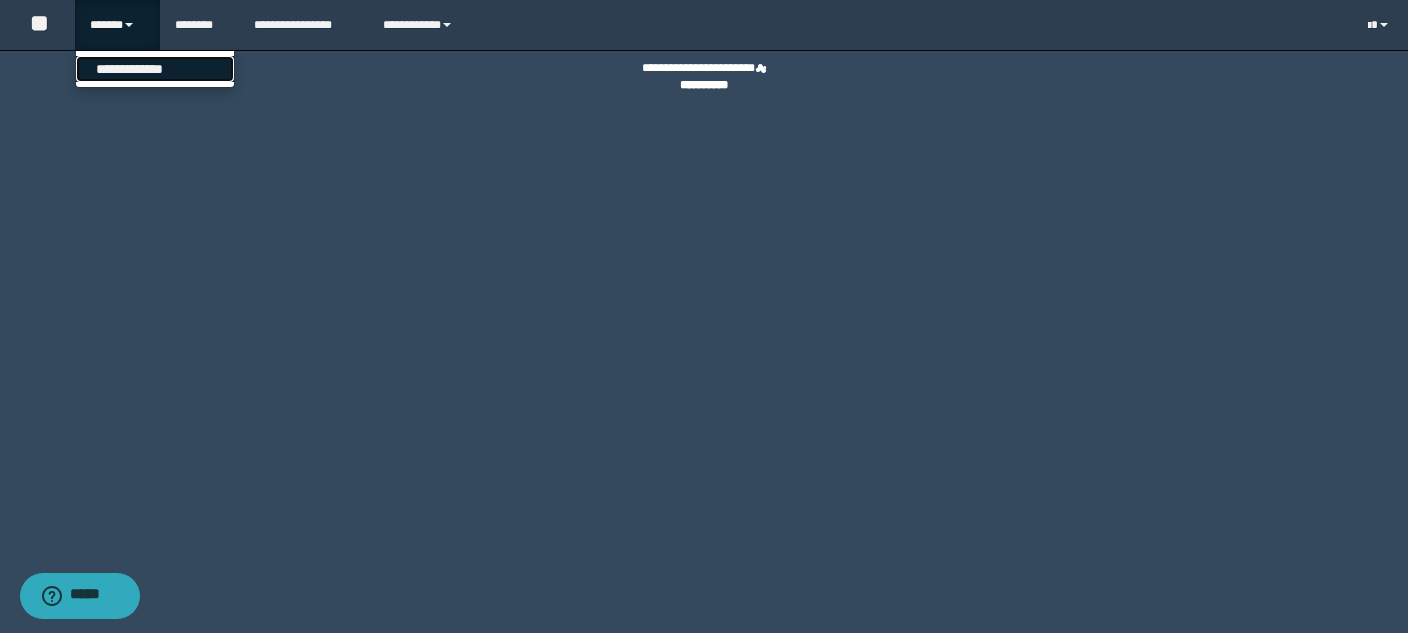 click on "**********" at bounding box center [155, 69] 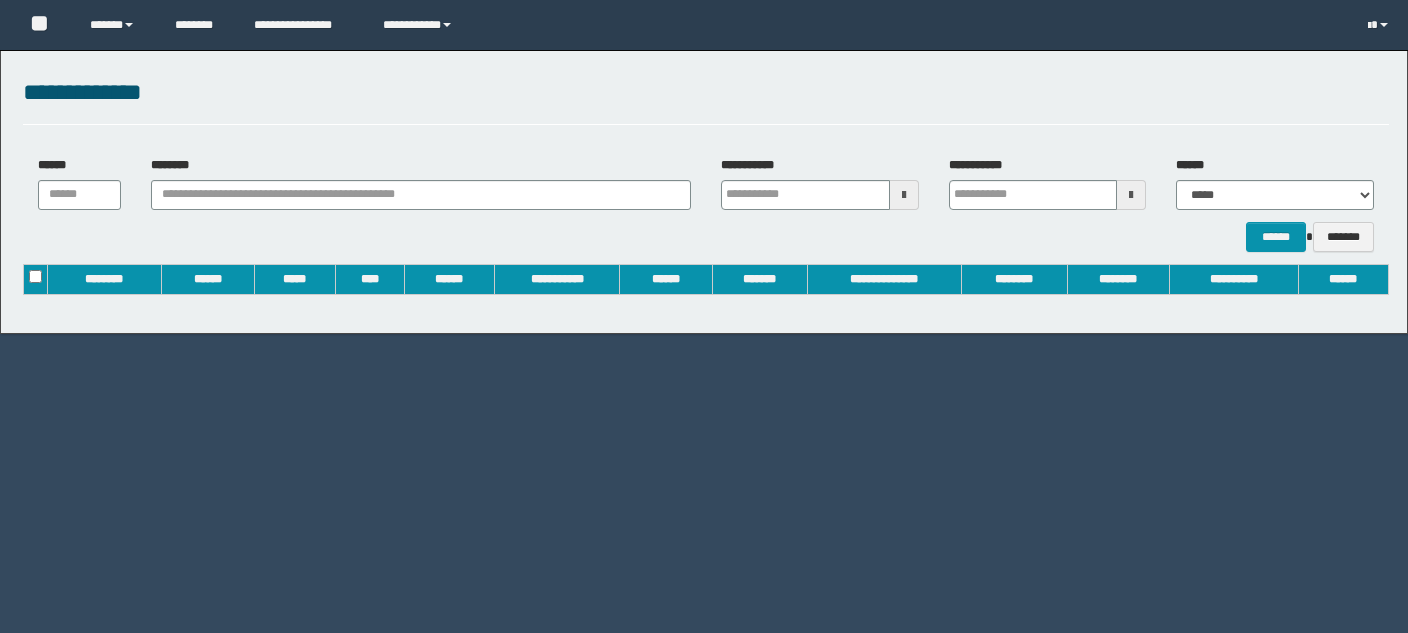 scroll, scrollTop: 0, scrollLeft: 0, axis: both 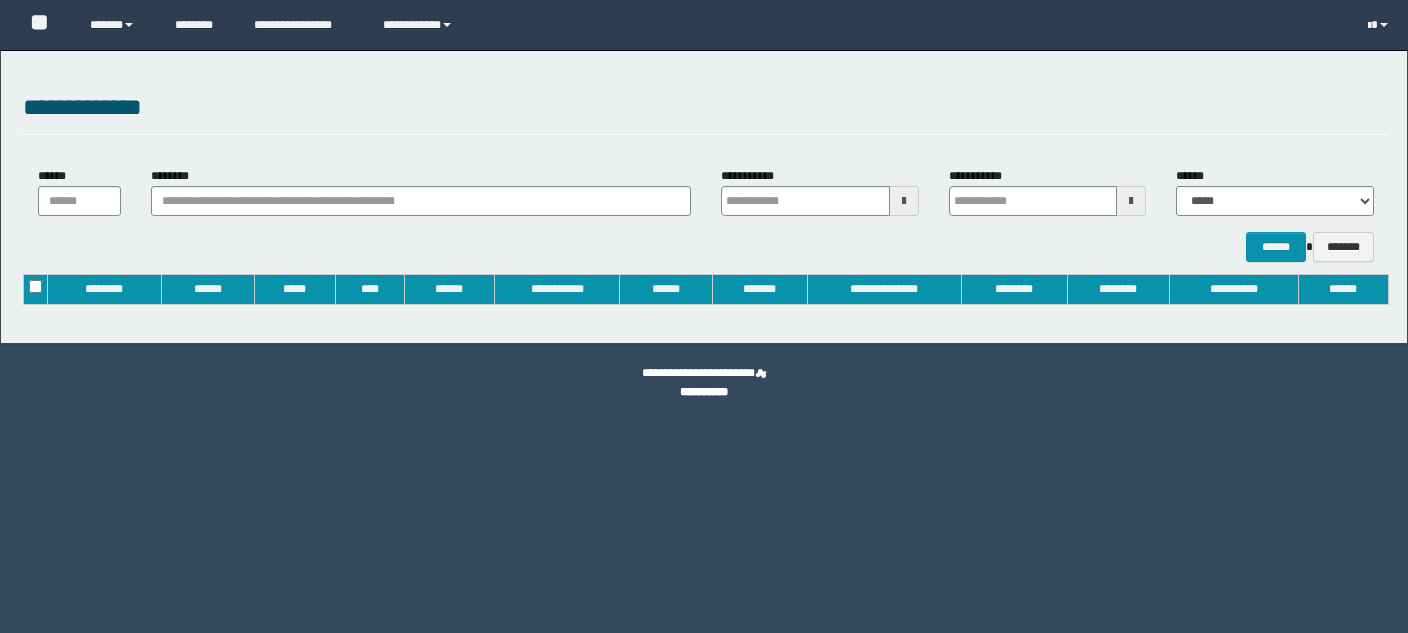 type on "**********" 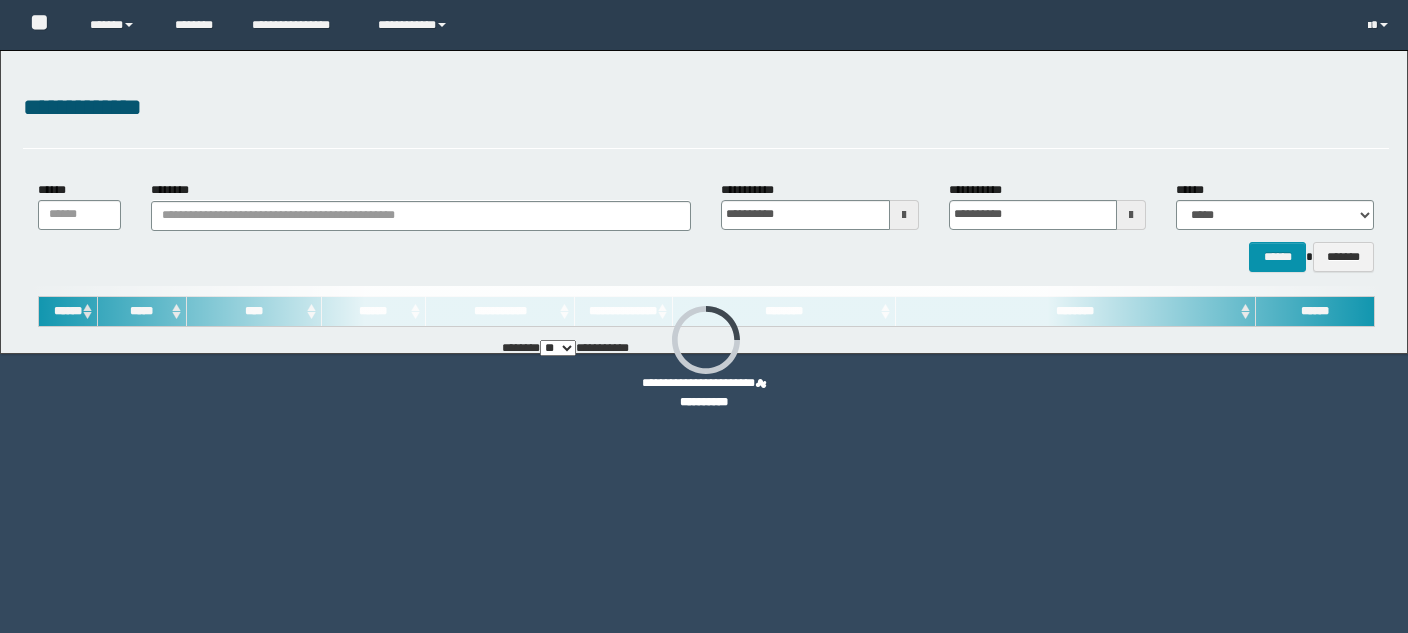 scroll, scrollTop: 0, scrollLeft: 0, axis: both 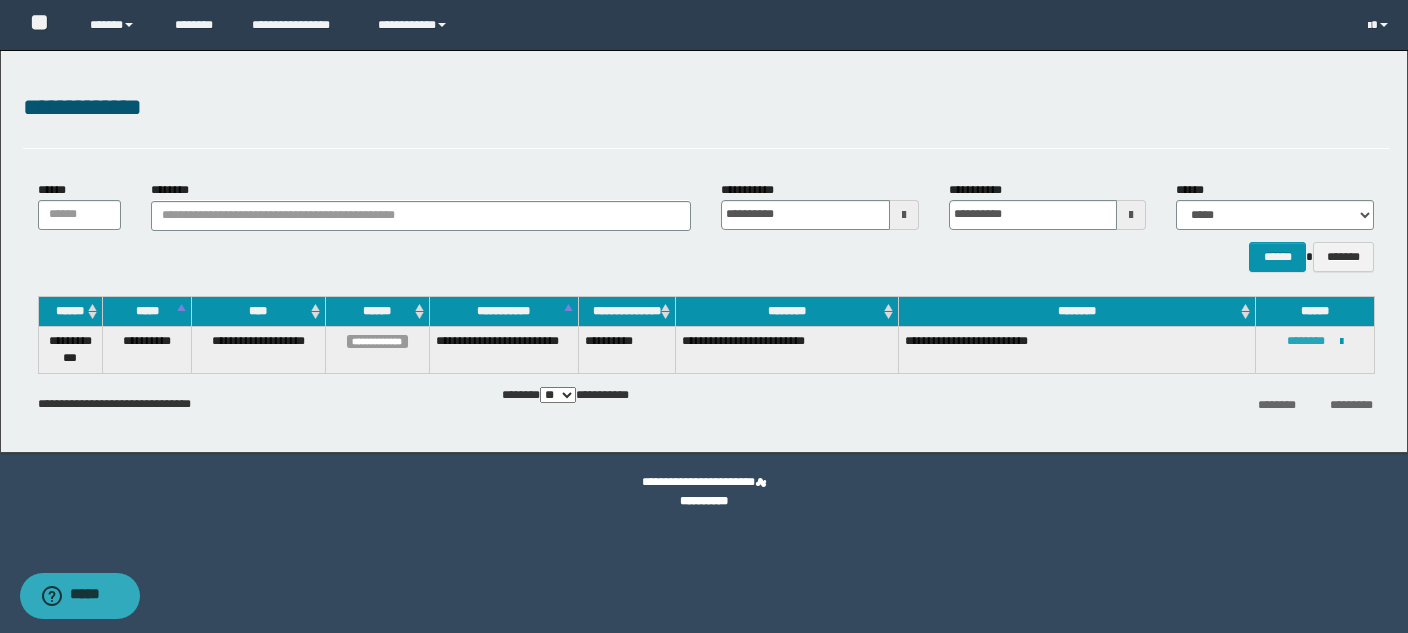click on "********" at bounding box center [1306, 341] 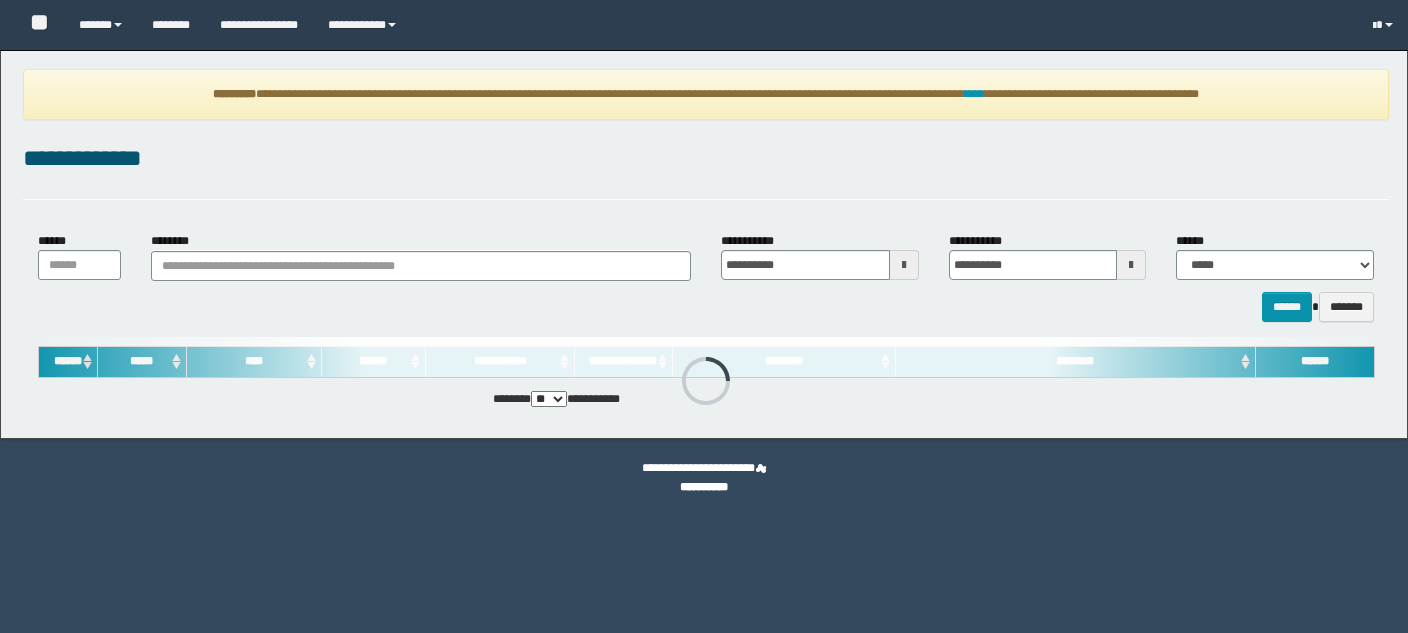 scroll, scrollTop: 0, scrollLeft: 0, axis: both 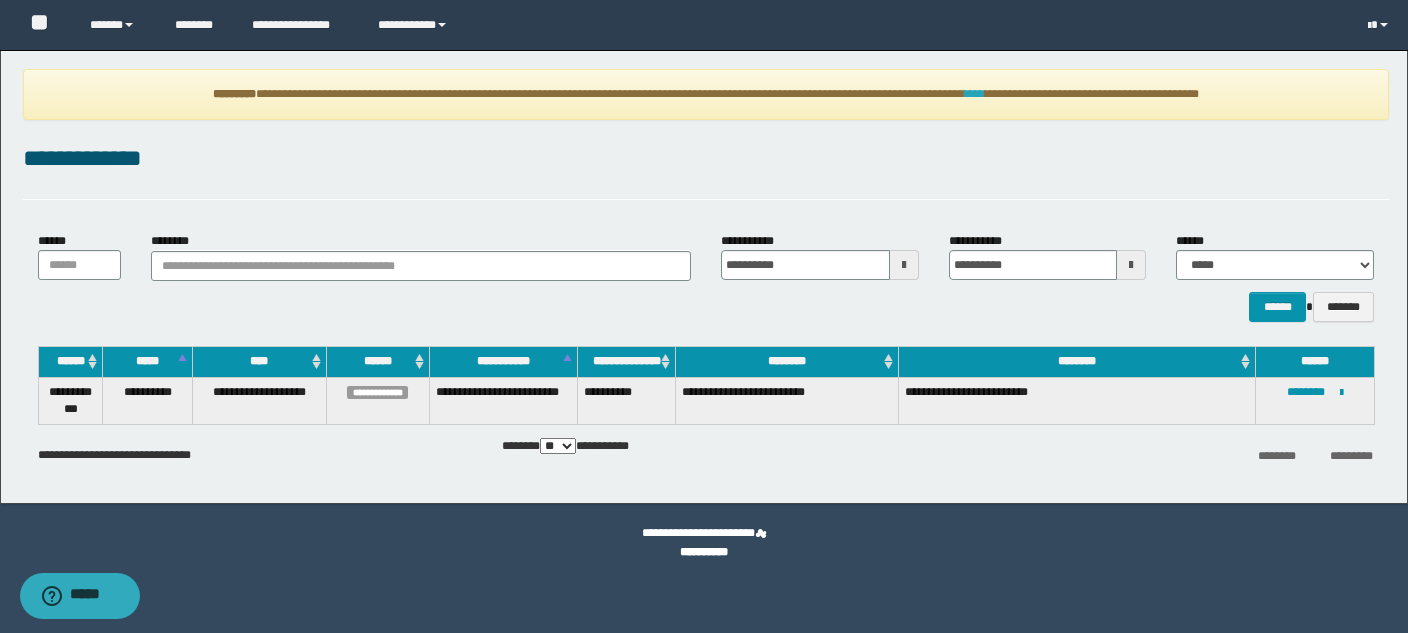click on "****" at bounding box center [975, 94] 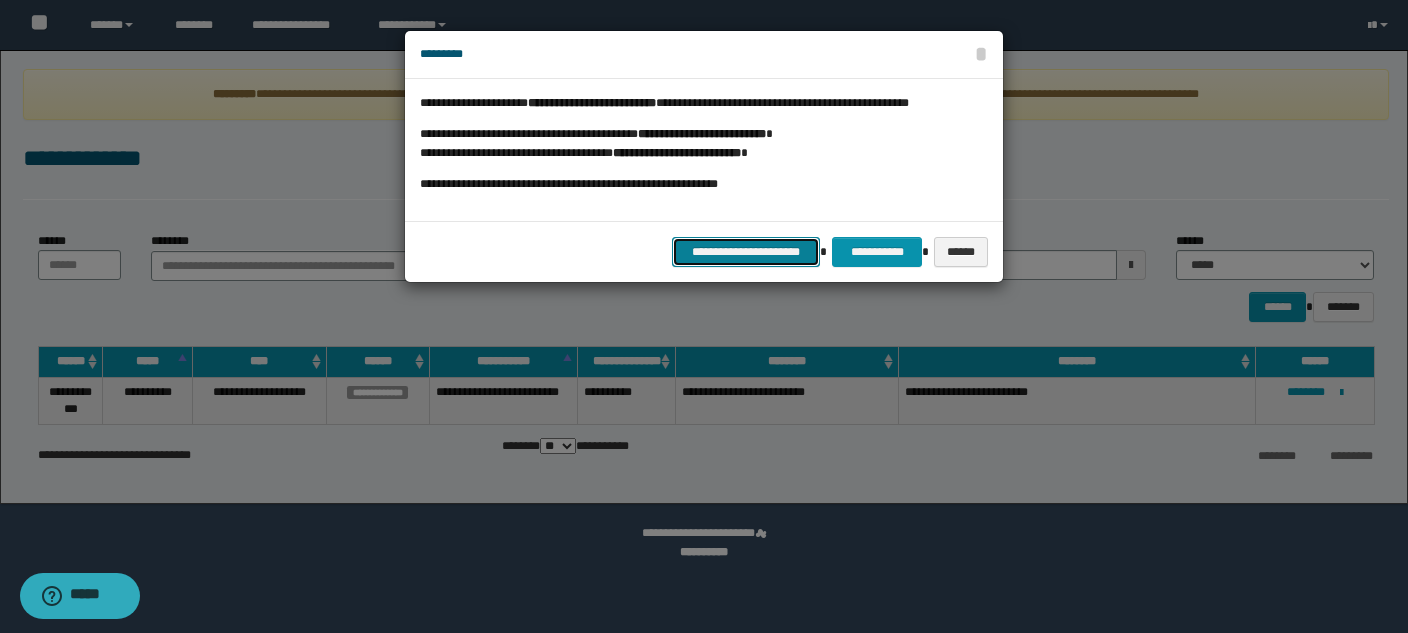 click on "**********" at bounding box center (746, 252) 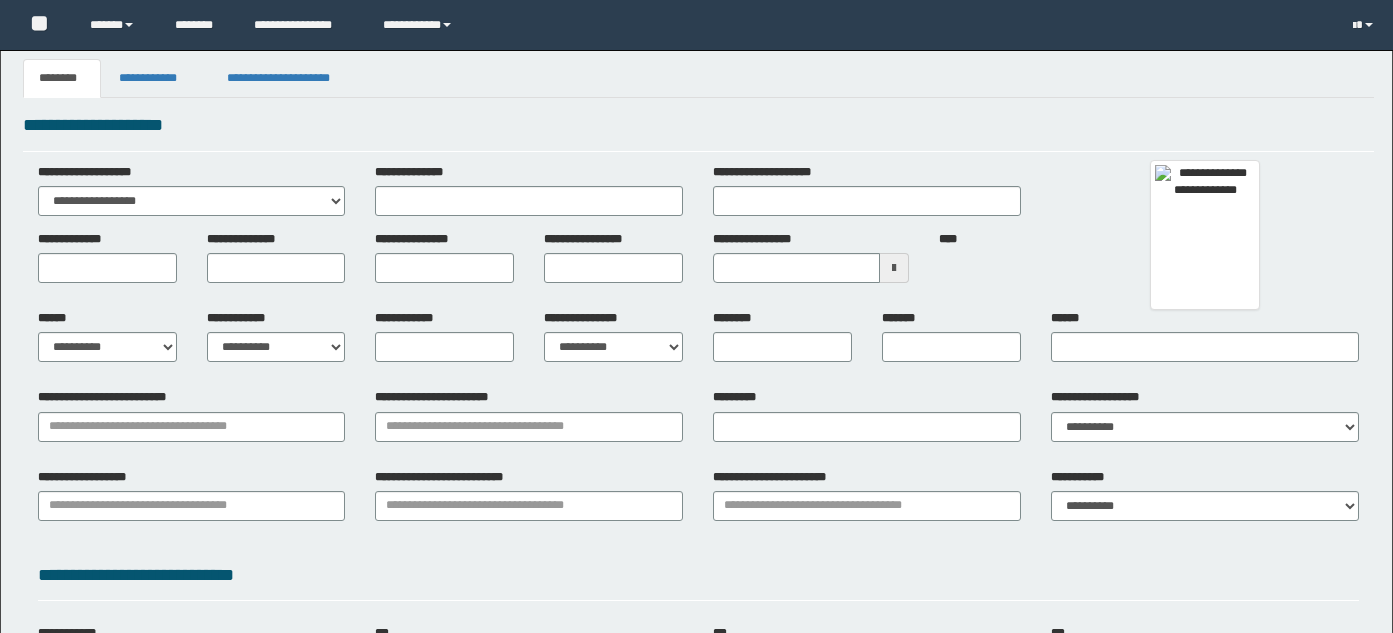 scroll, scrollTop: 0, scrollLeft: 0, axis: both 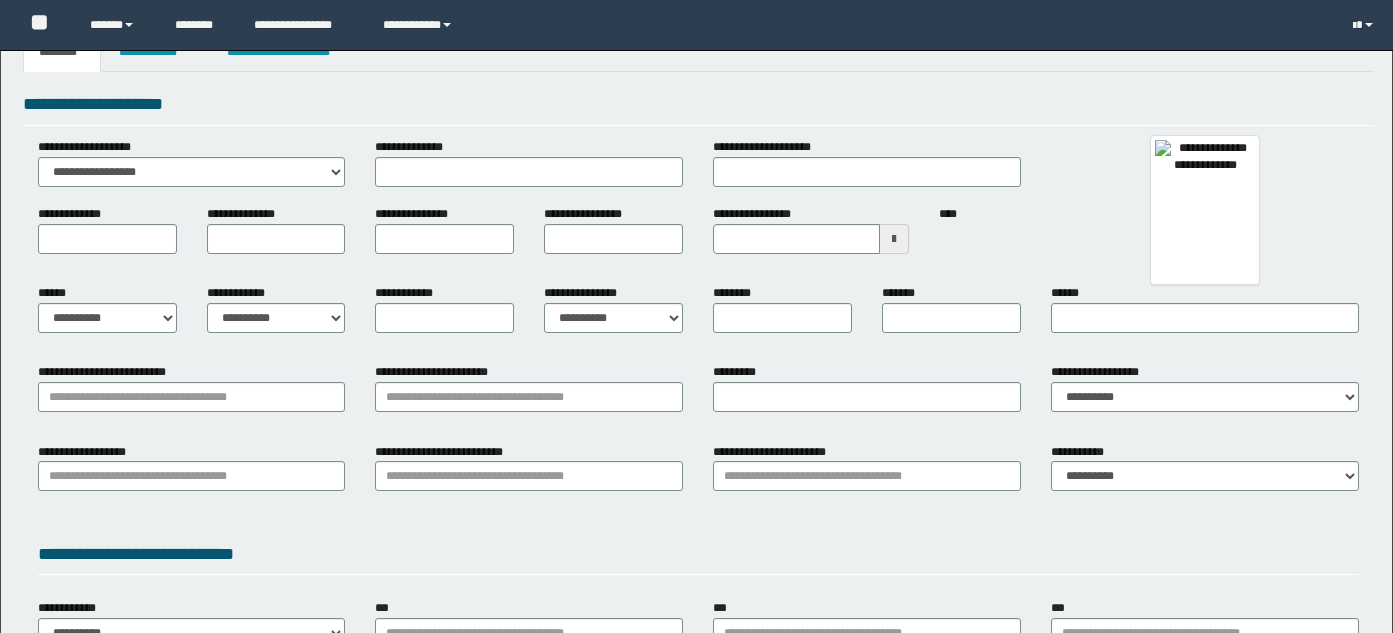 type 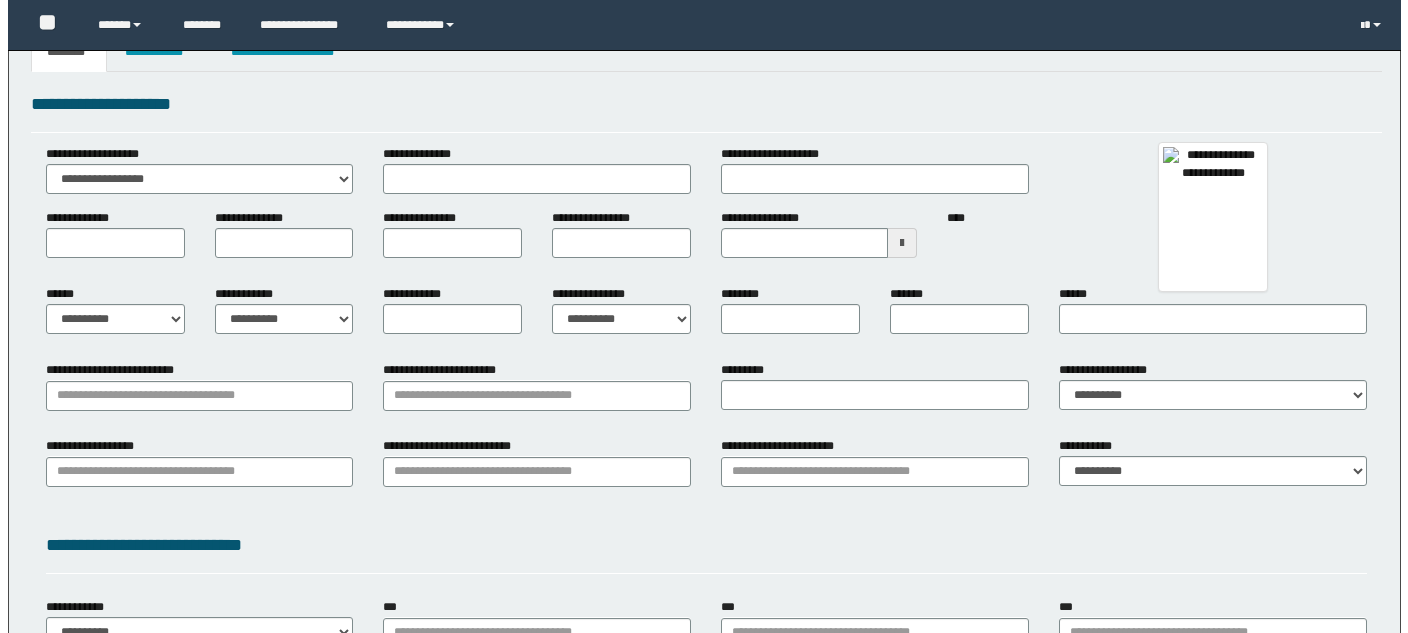 scroll, scrollTop: 294, scrollLeft: 0, axis: vertical 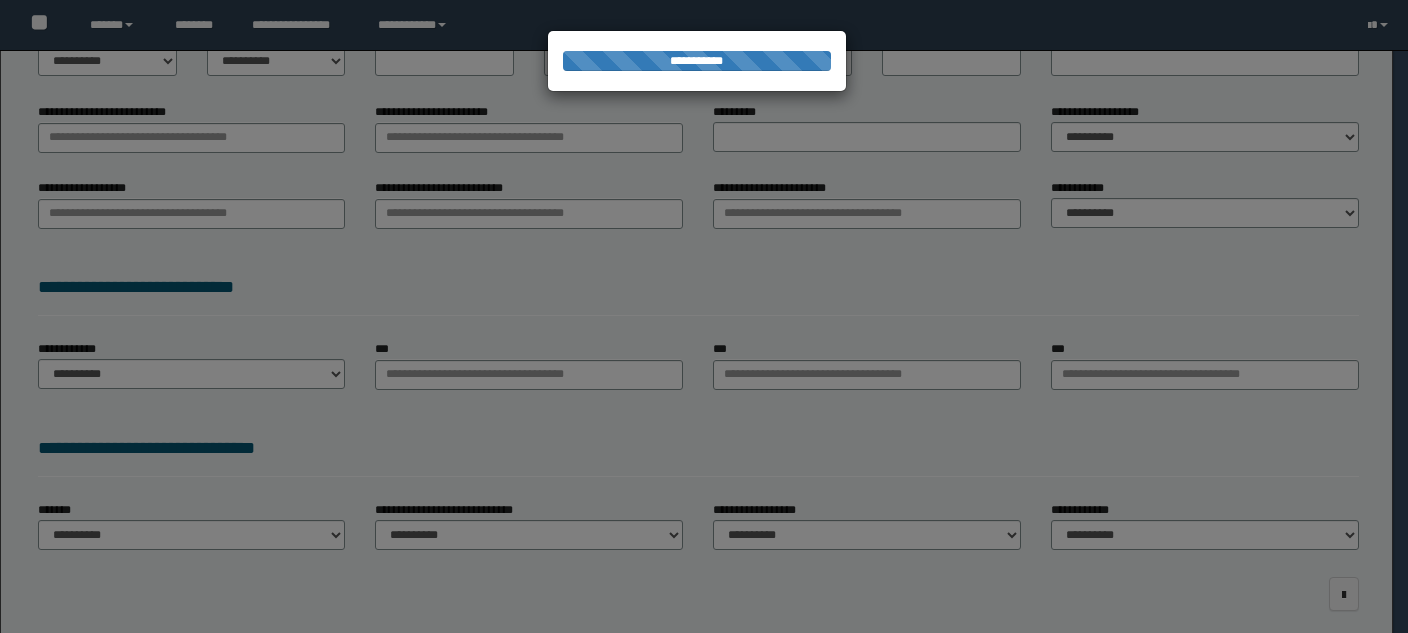 type on "**********" 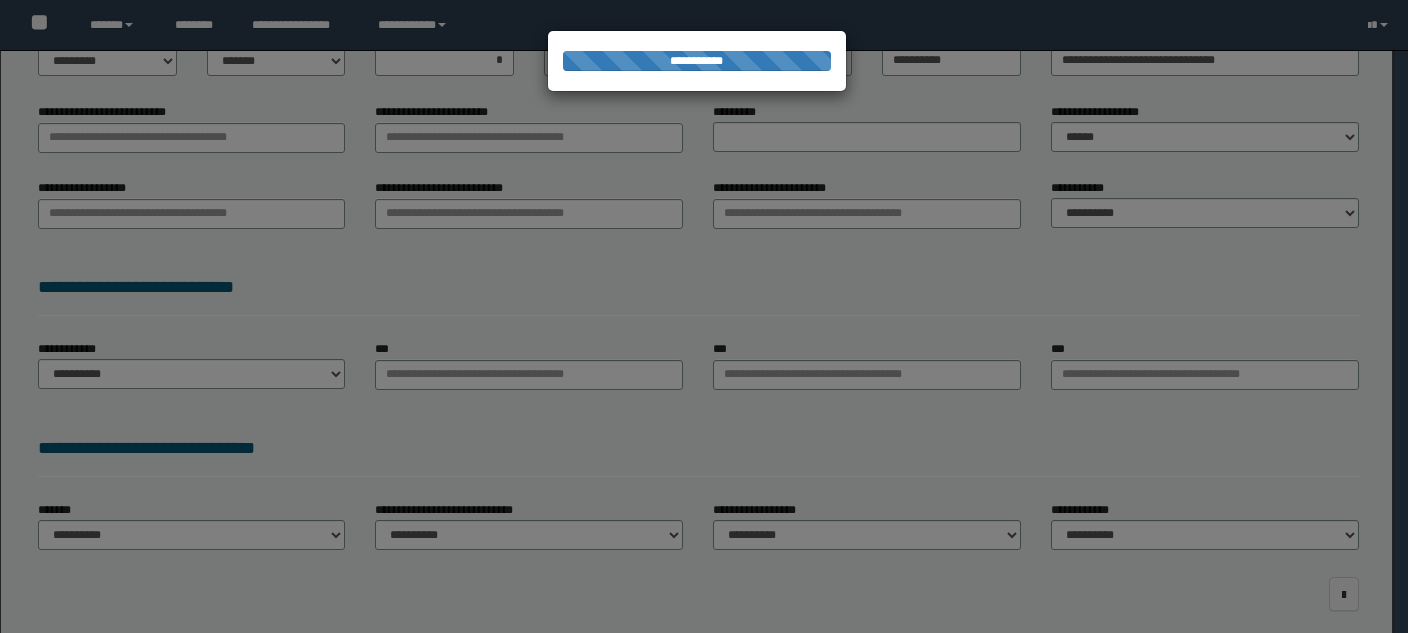 select on "*" 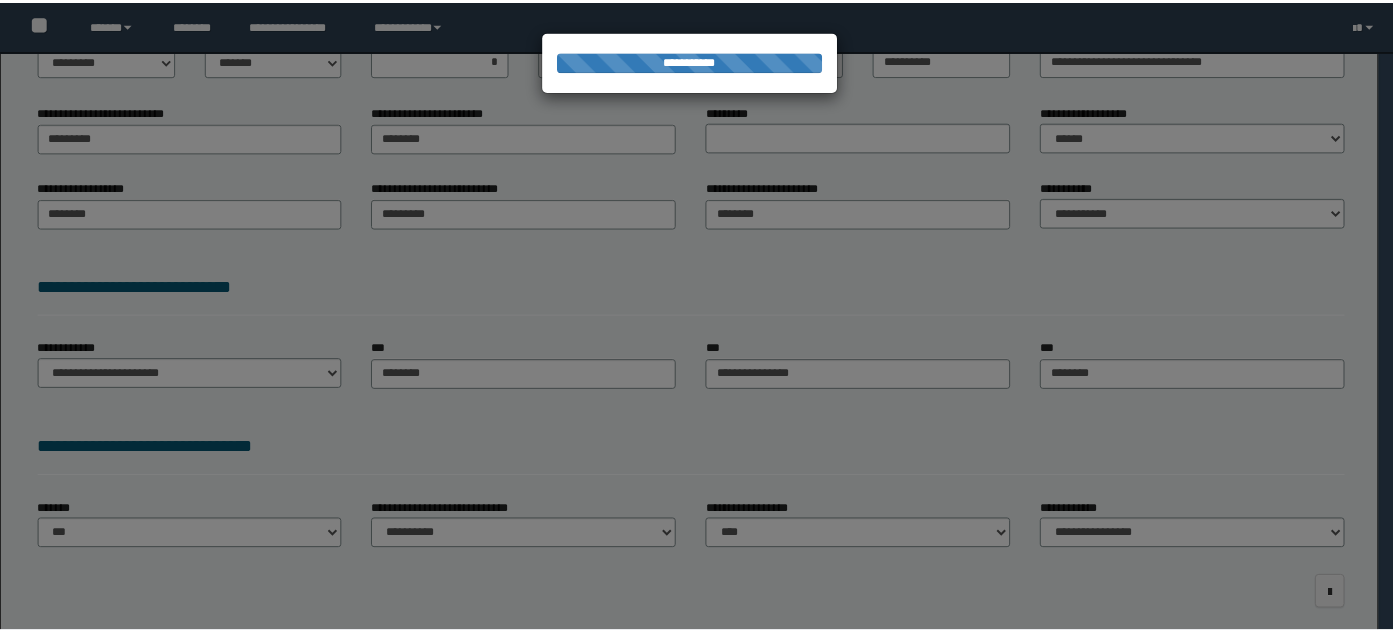 scroll, scrollTop: 0, scrollLeft: 0, axis: both 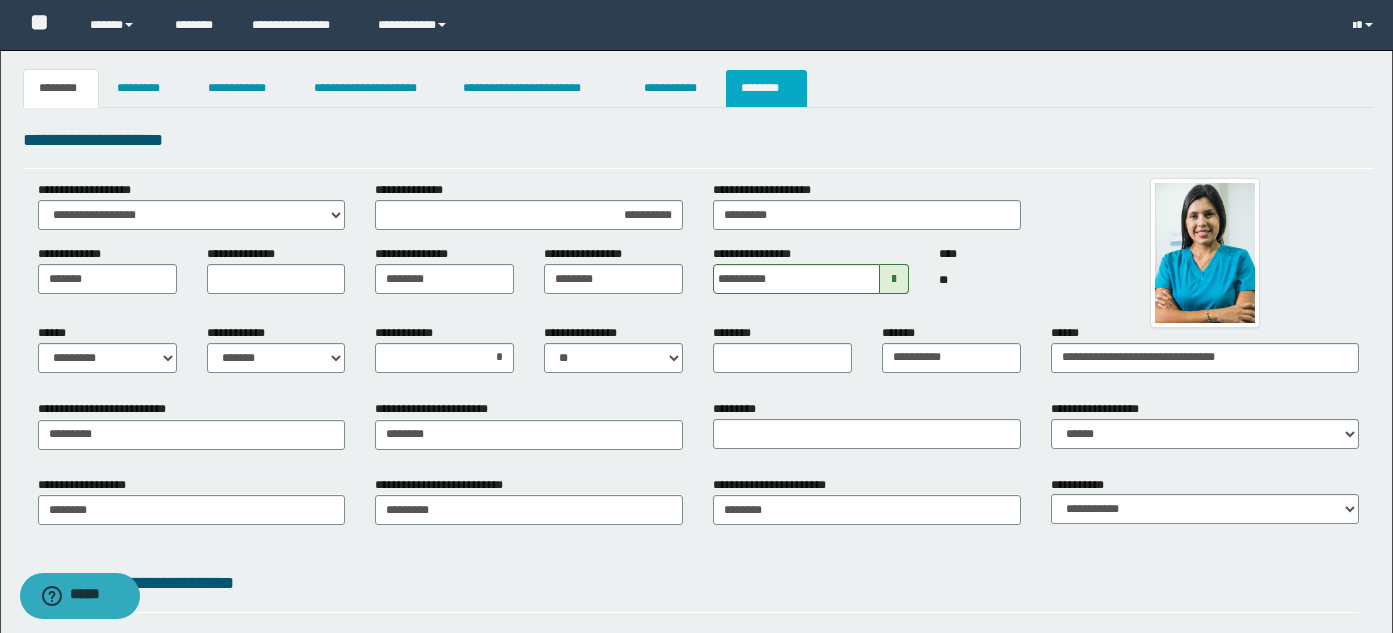 click on "********" at bounding box center [766, 88] 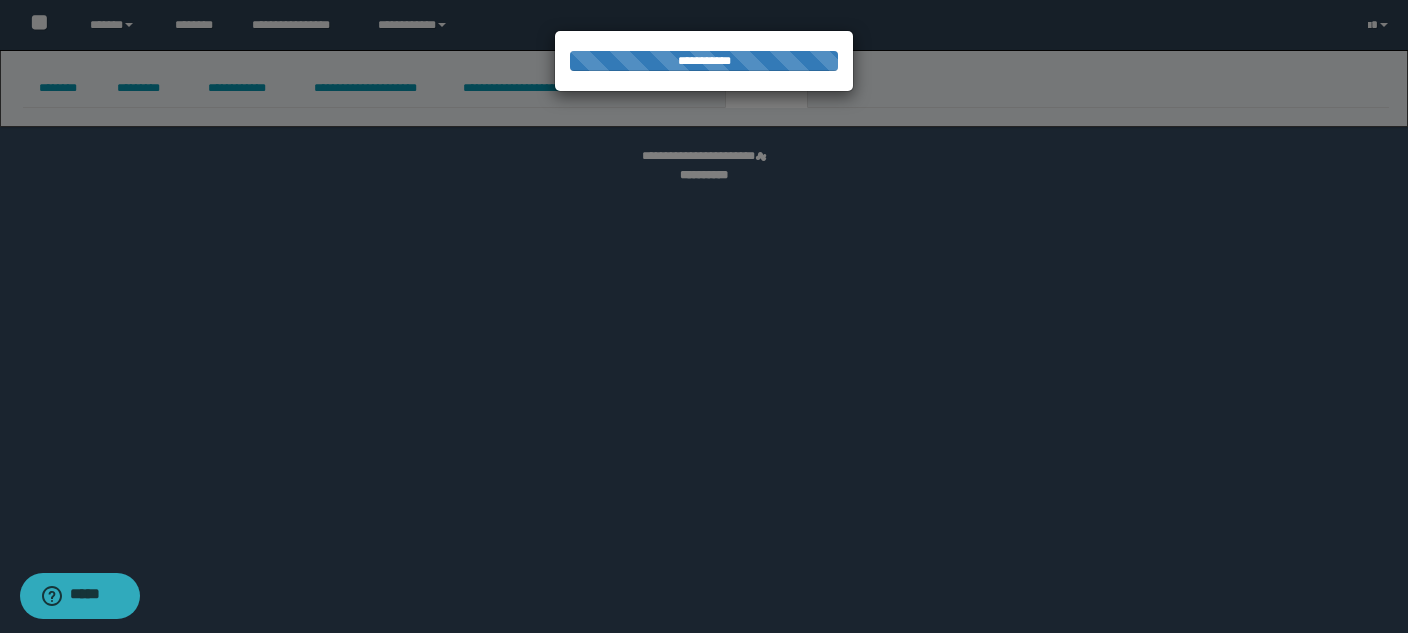 select on "****" 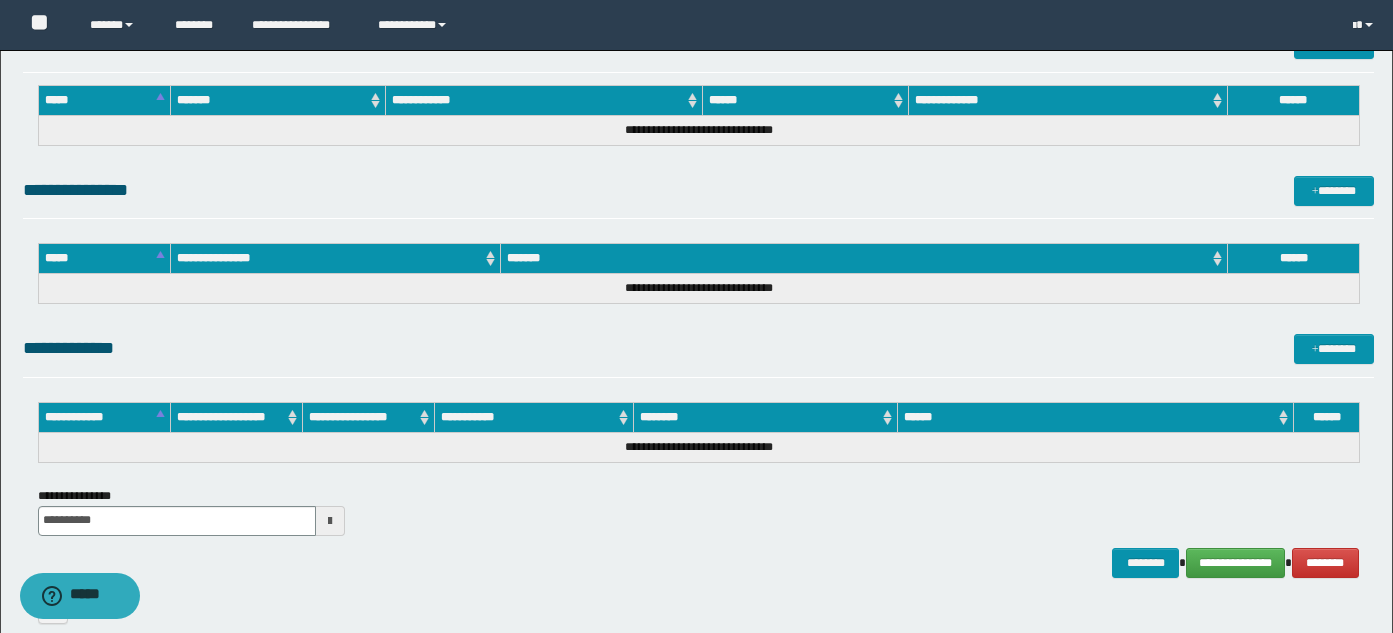 scroll, scrollTop: 1421, scrollLeft: 0, axis: vertical 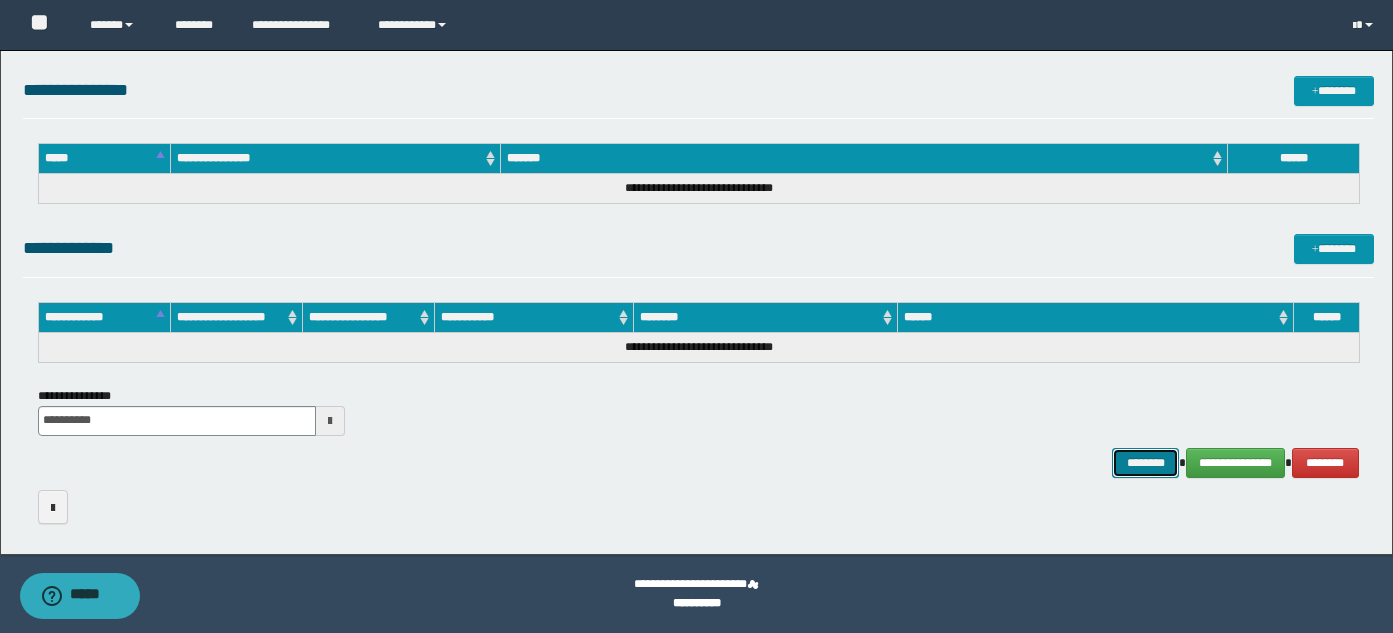 click on "********" at bounding box center [1146, 463] 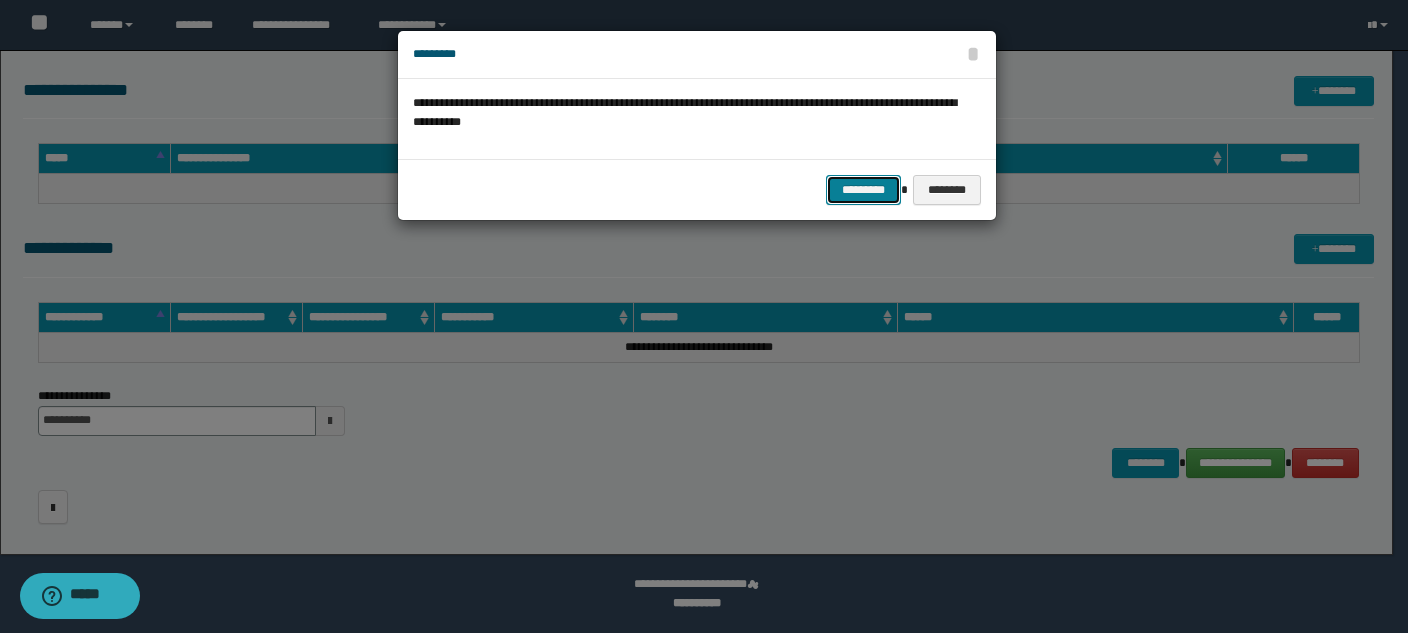 click on "*********" at bounding box center [863, 190] 